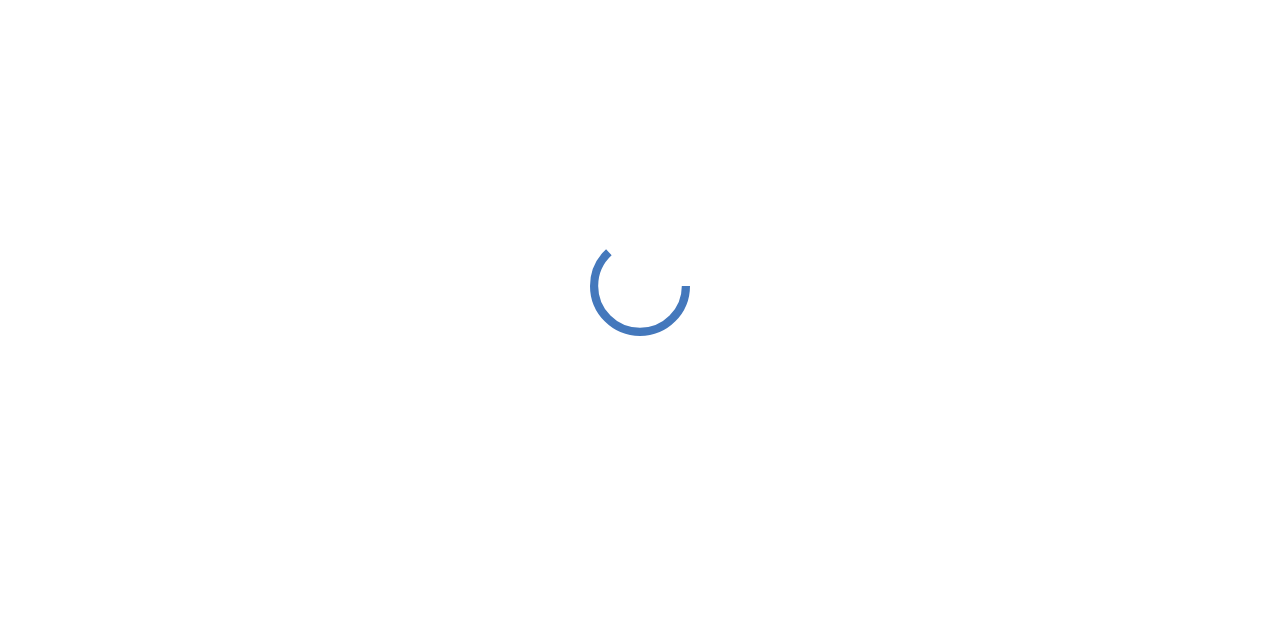 scroll, scrollTop: 0, scrollLeft: 0, axis: both 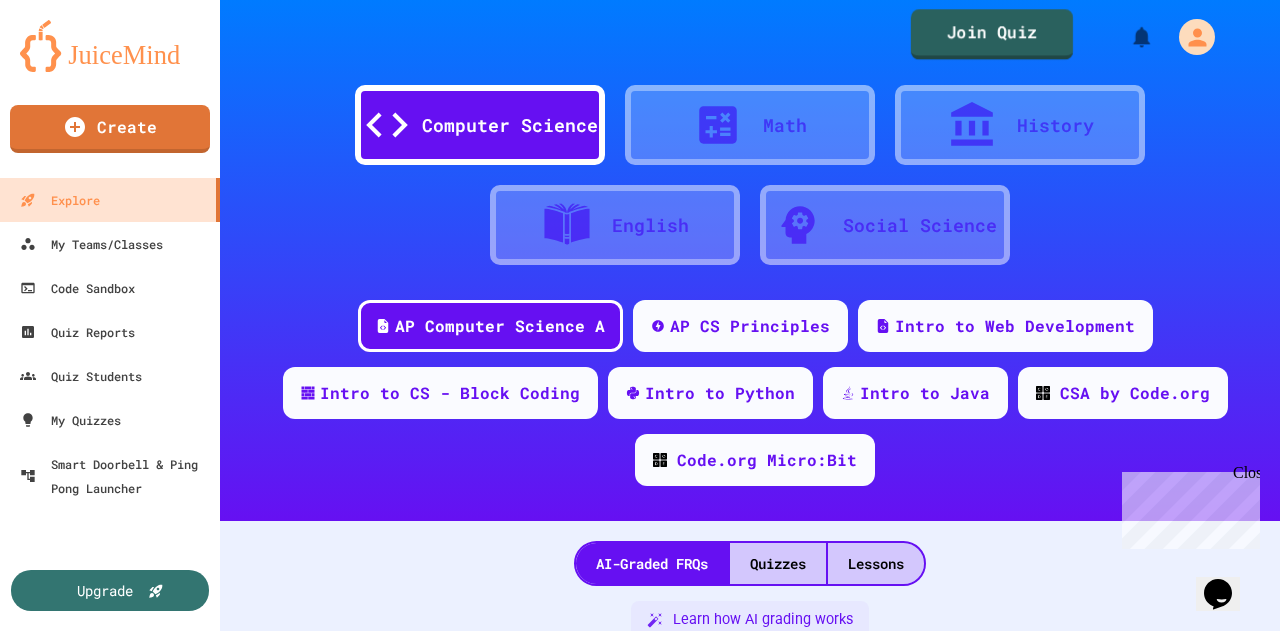 click on "Join Quiz" at bounding box center [992, 34] 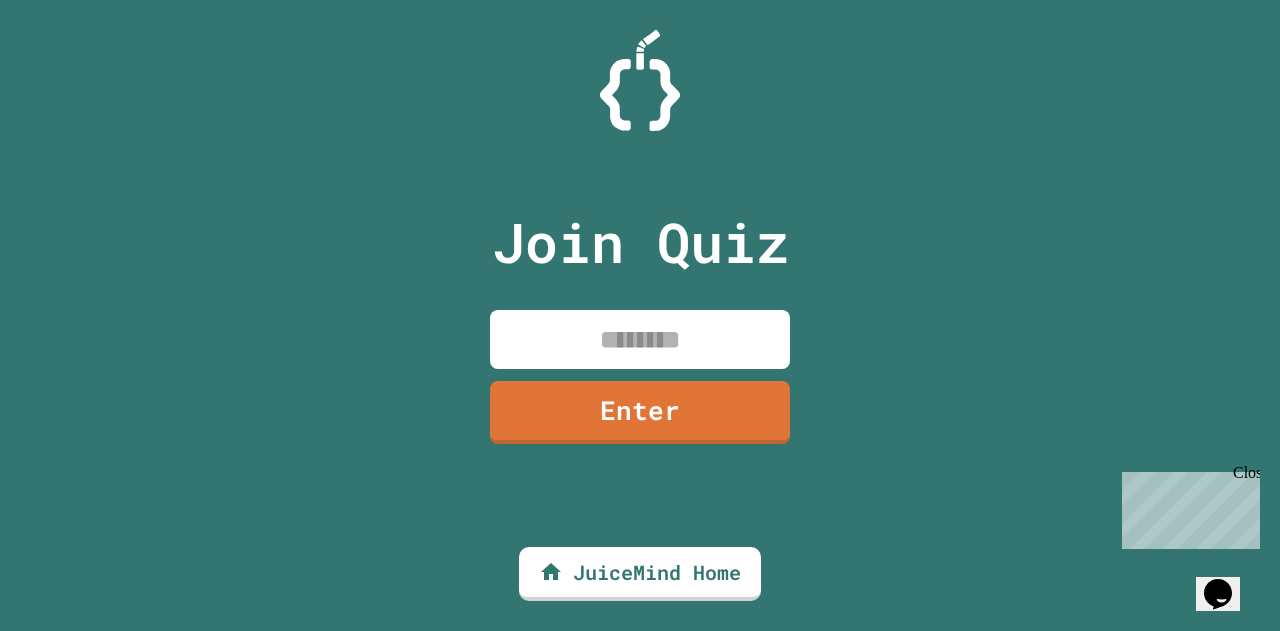 click at bounding box center (640, 339) 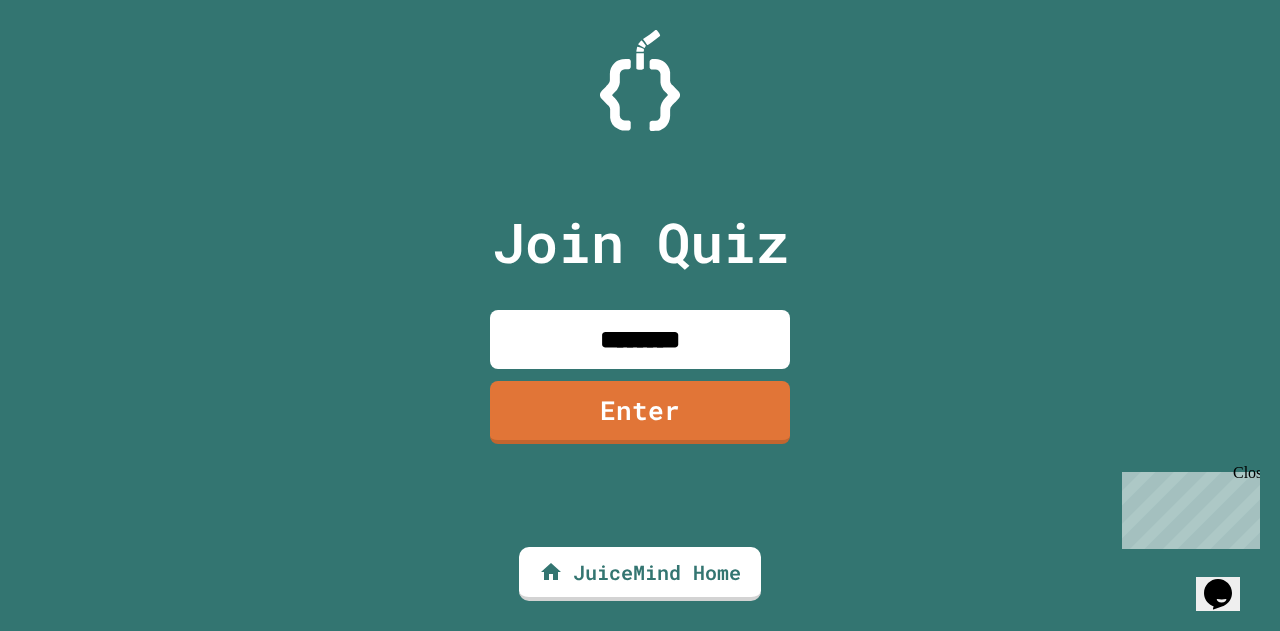 type on "********" 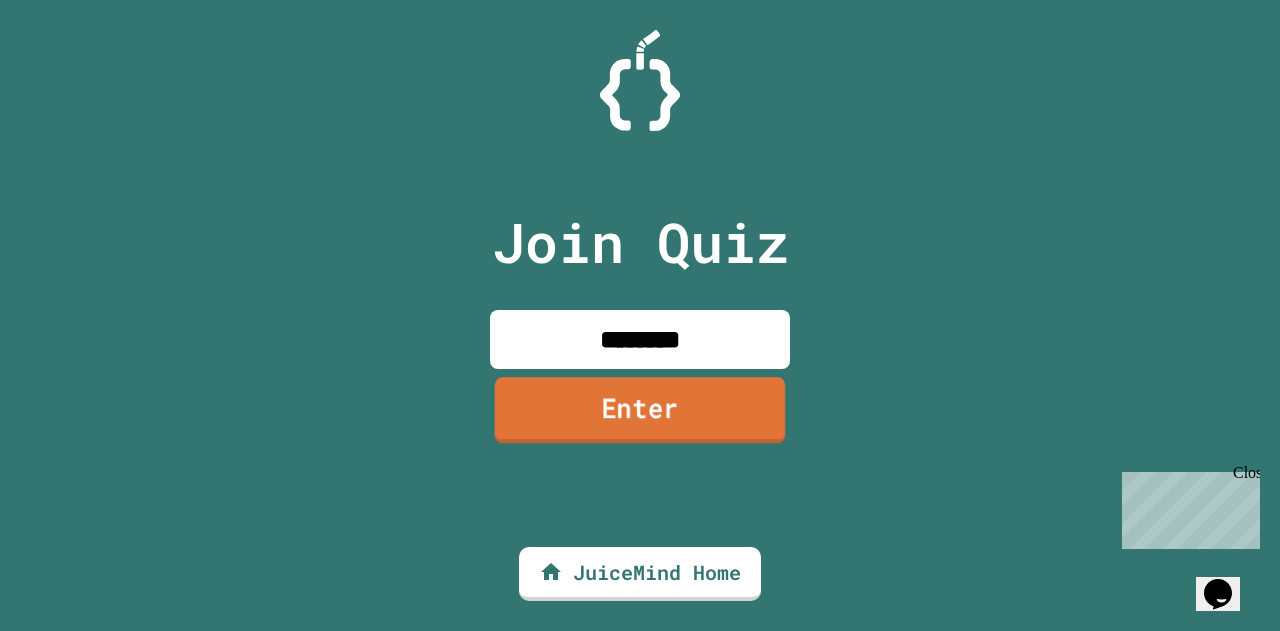 click on "Enter" at bounding box center (640, 410) 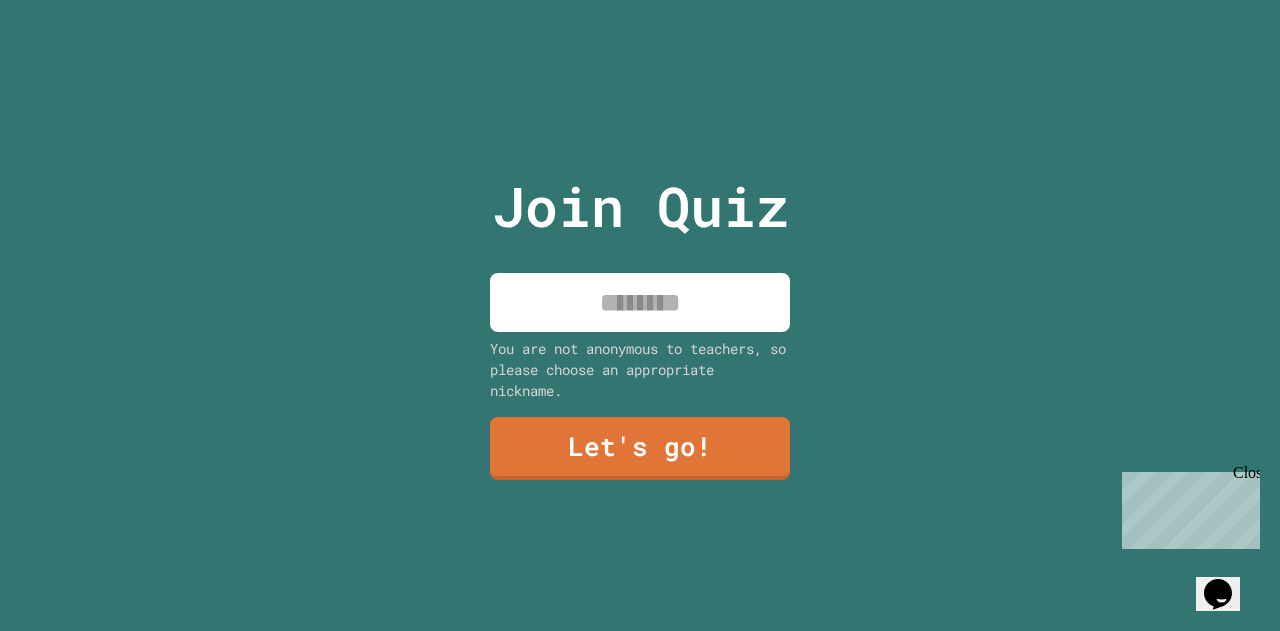 click at bounding box center (640, 302) 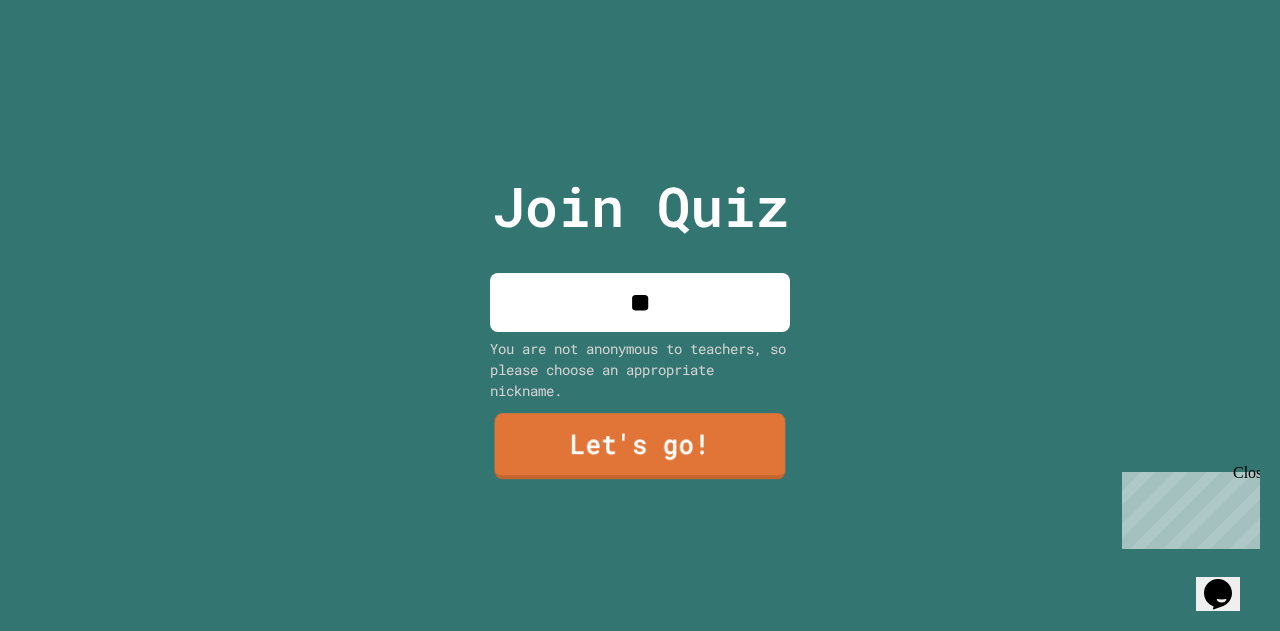 type on "**" 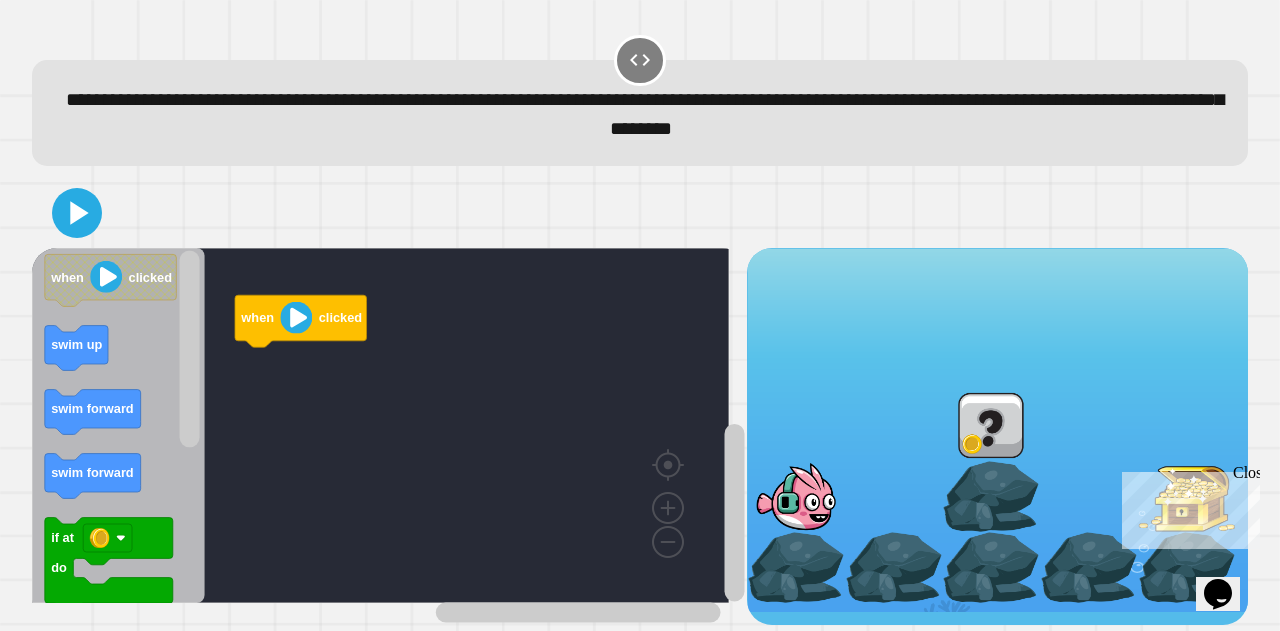 scroll, scrollTop: 12, scrollLeft: 0, axis: vertical 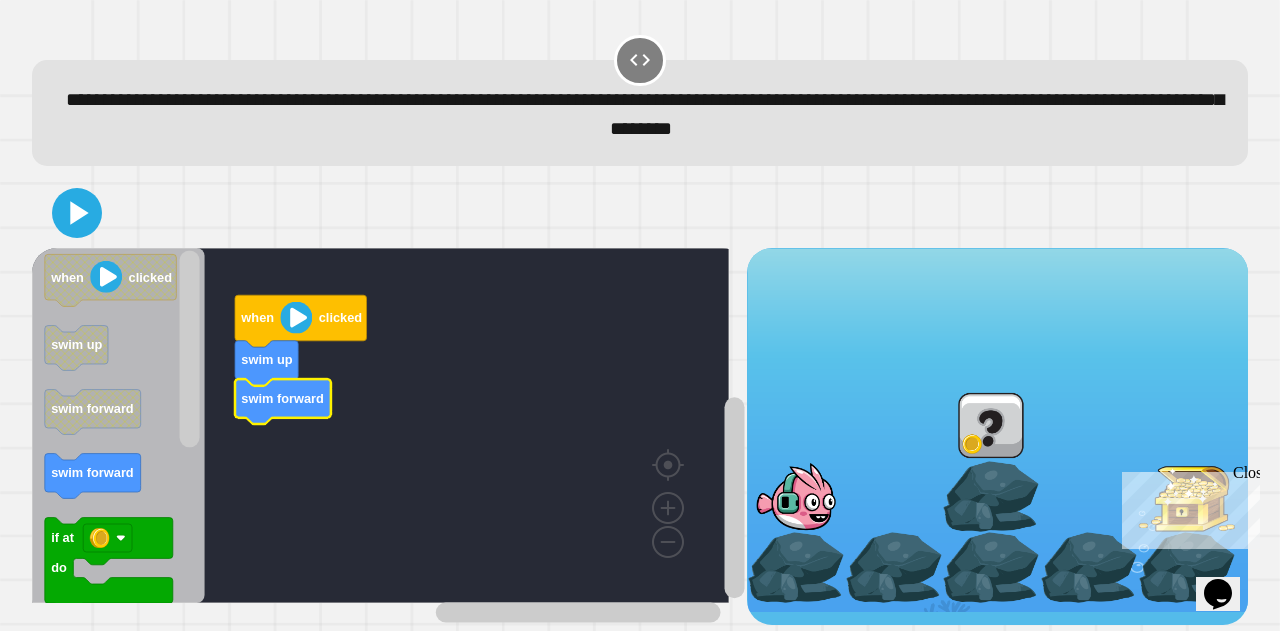 click 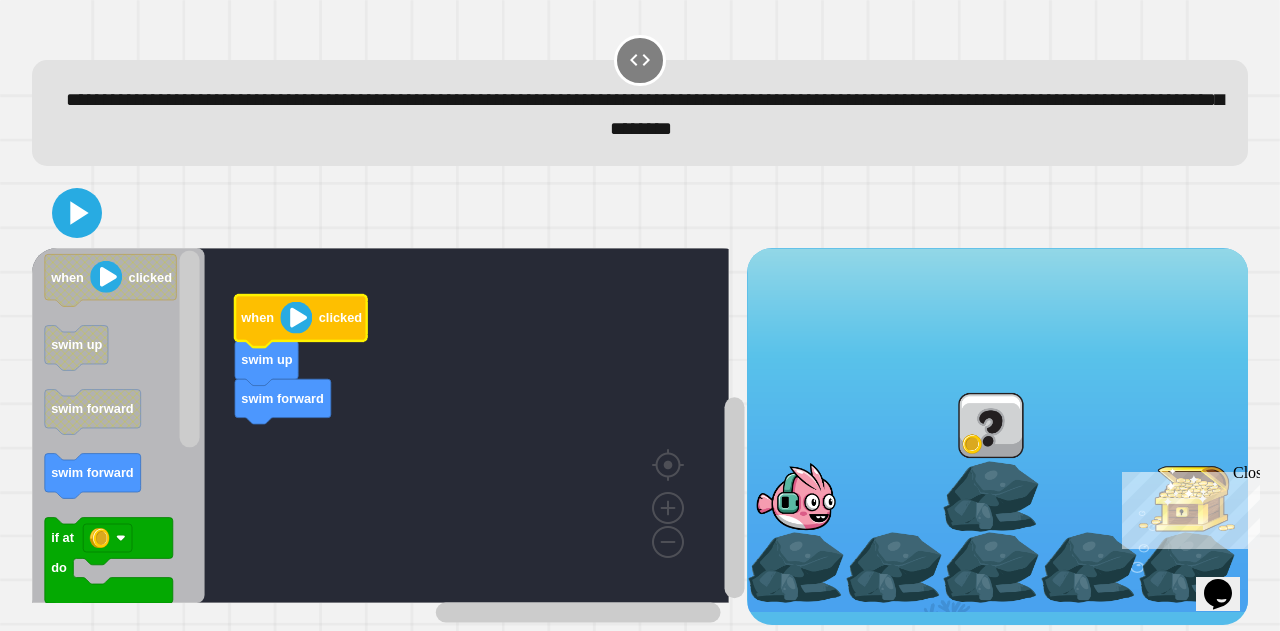 click 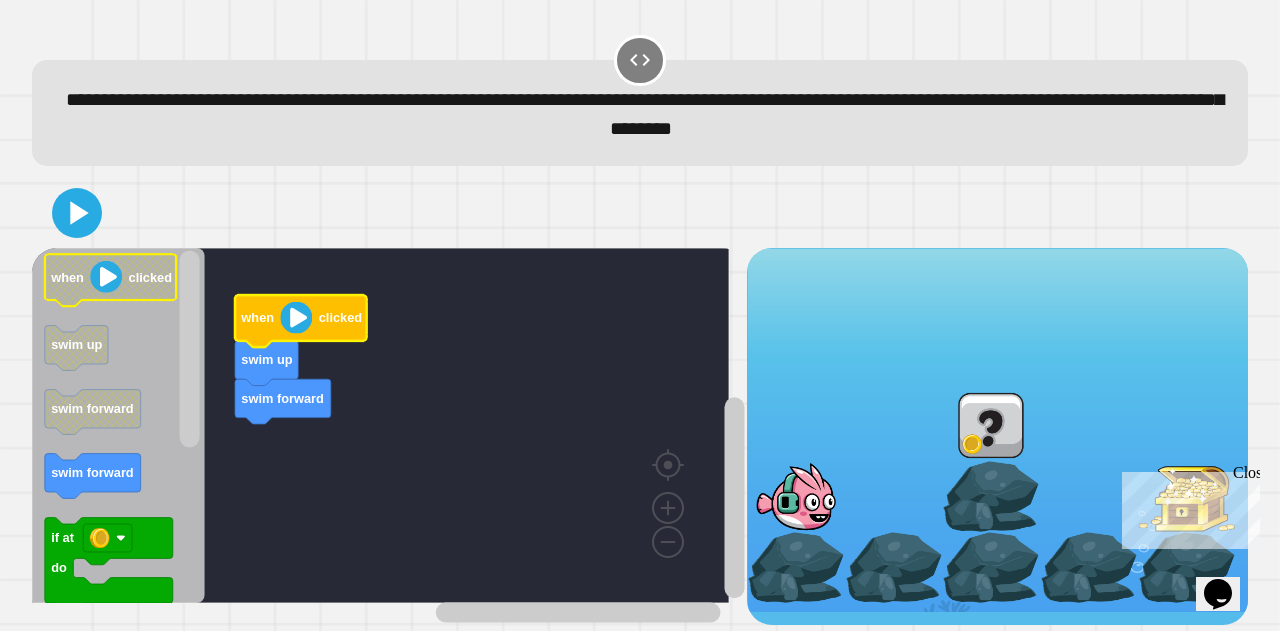 click 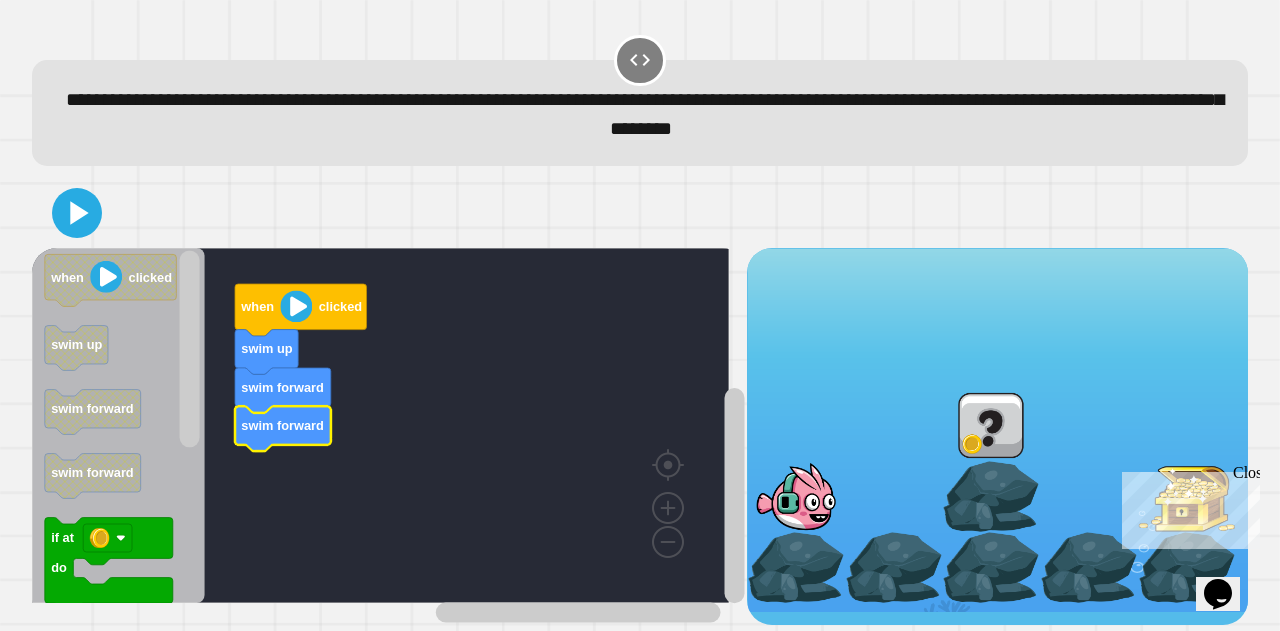 click on "Close" at bounding box center [1245, 476] 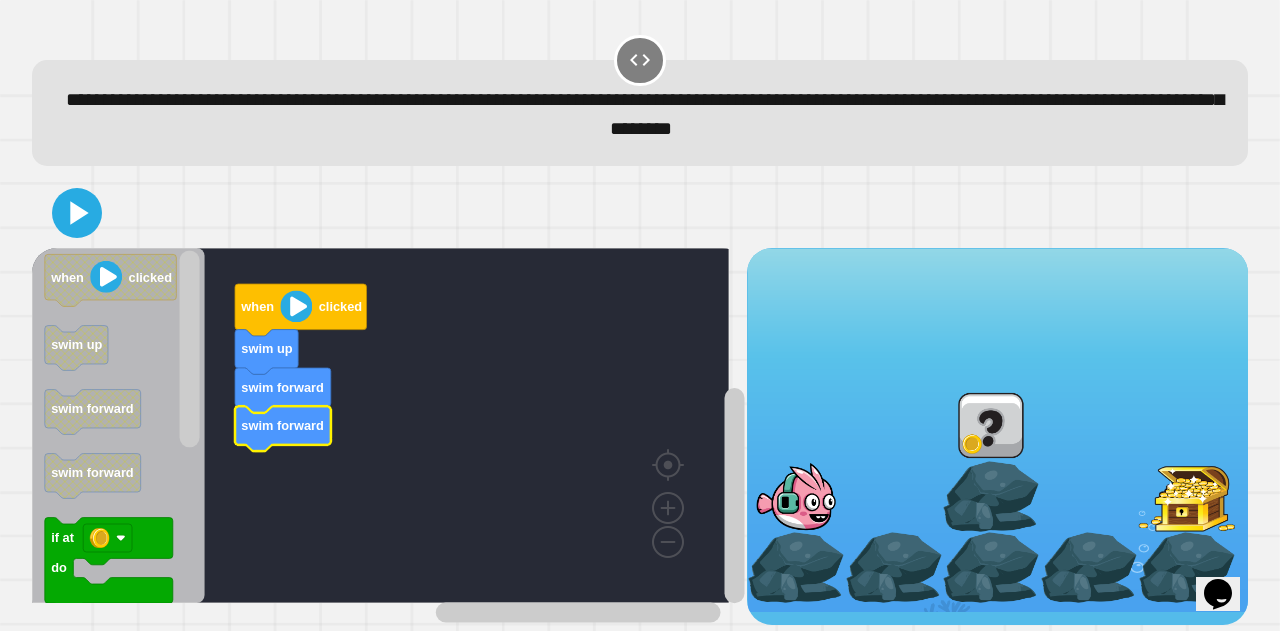 click 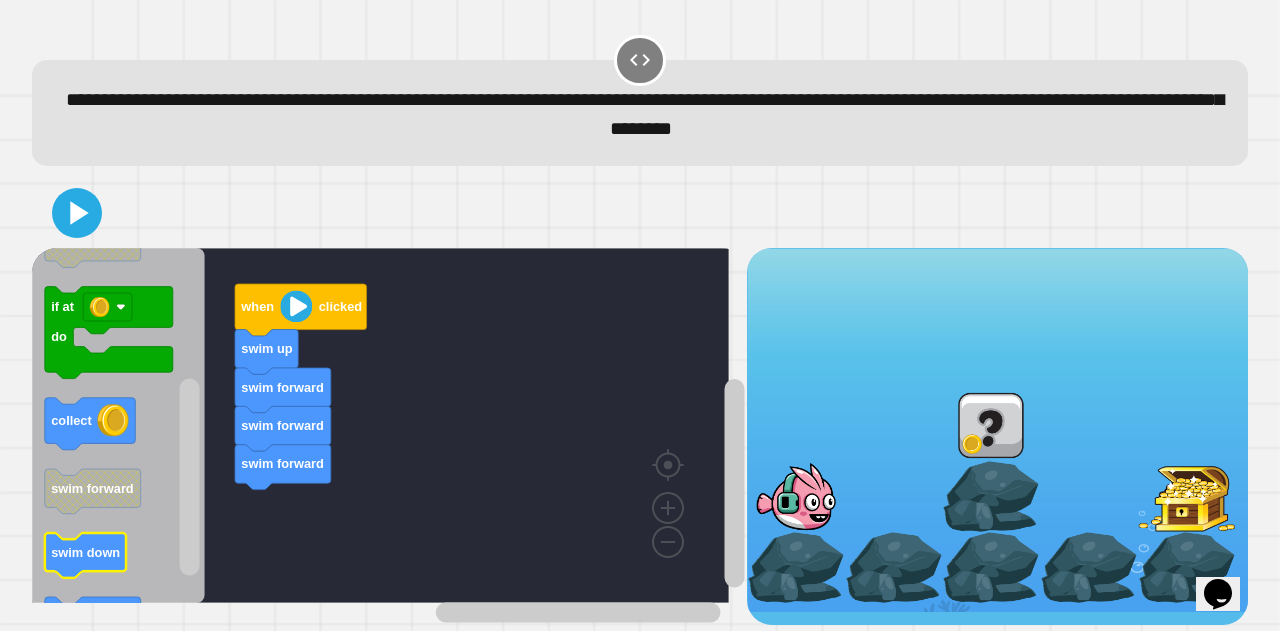click on "swim down" 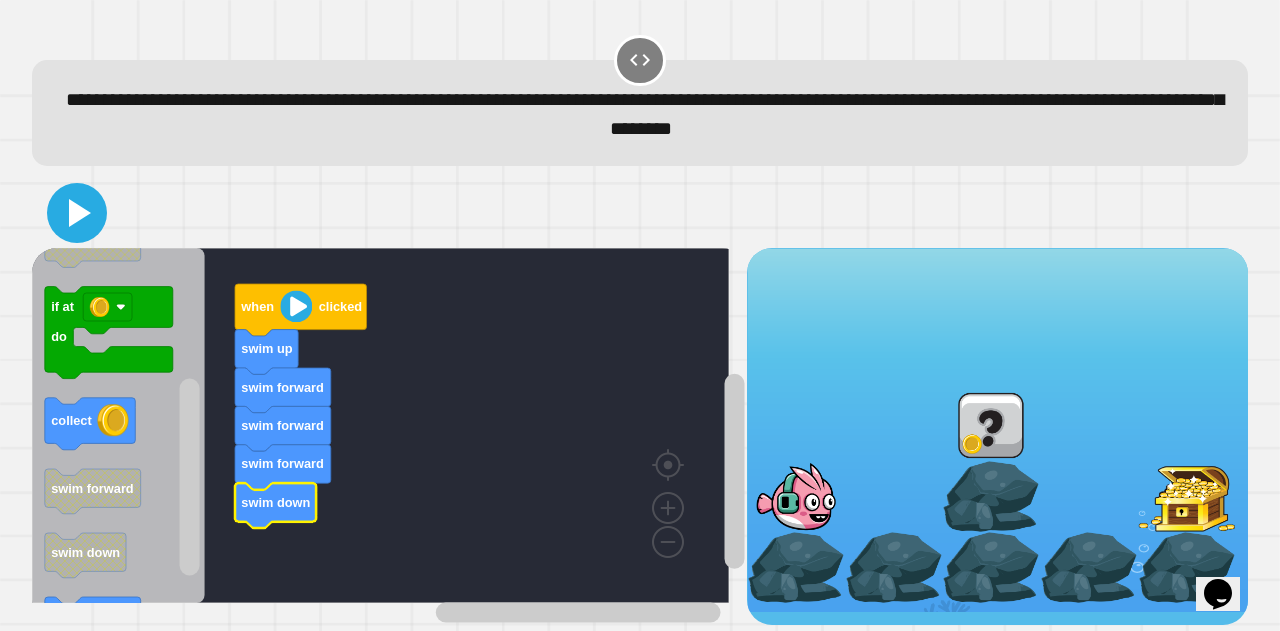 click 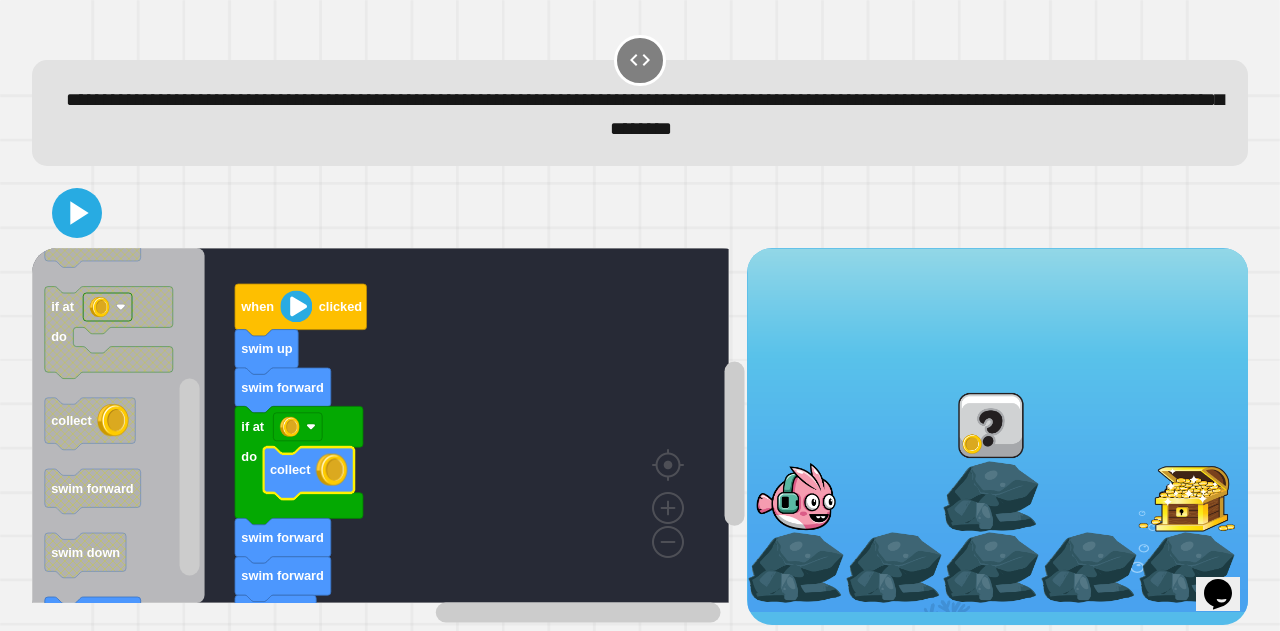 click 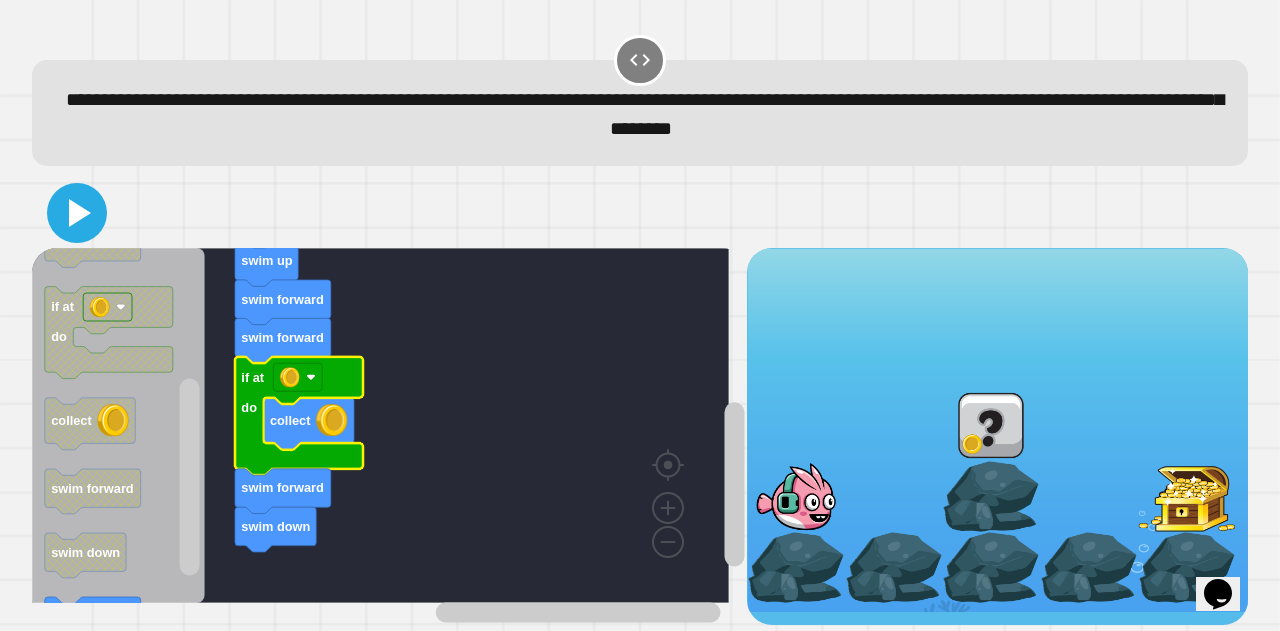 click 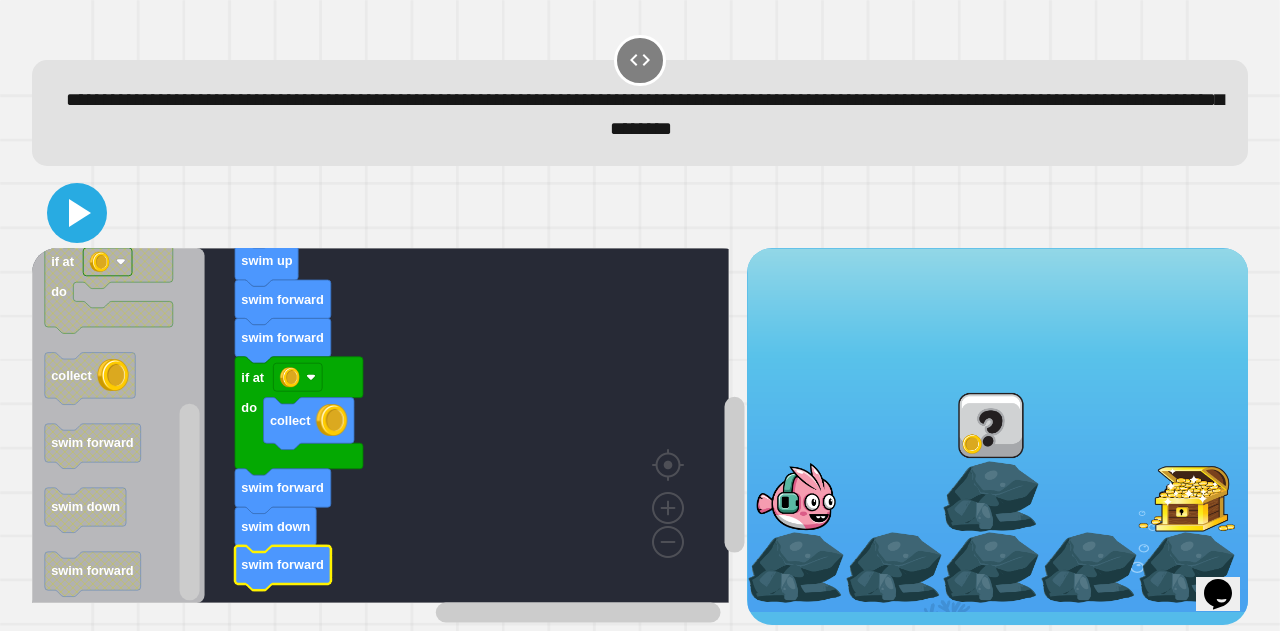 click 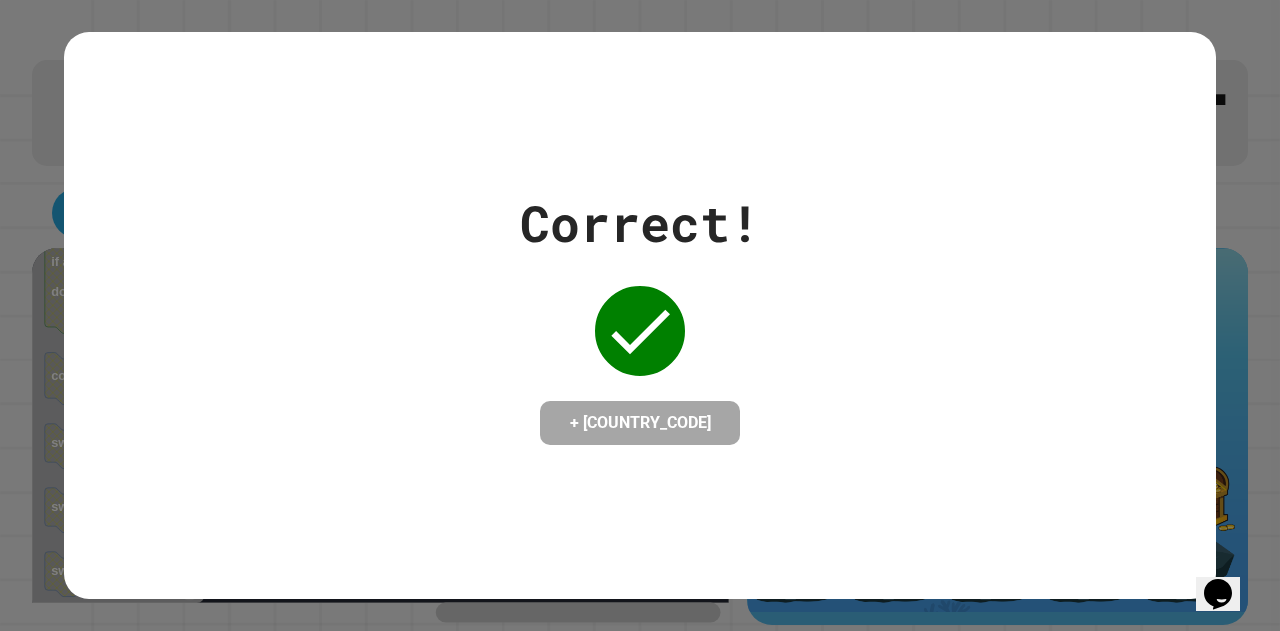 click 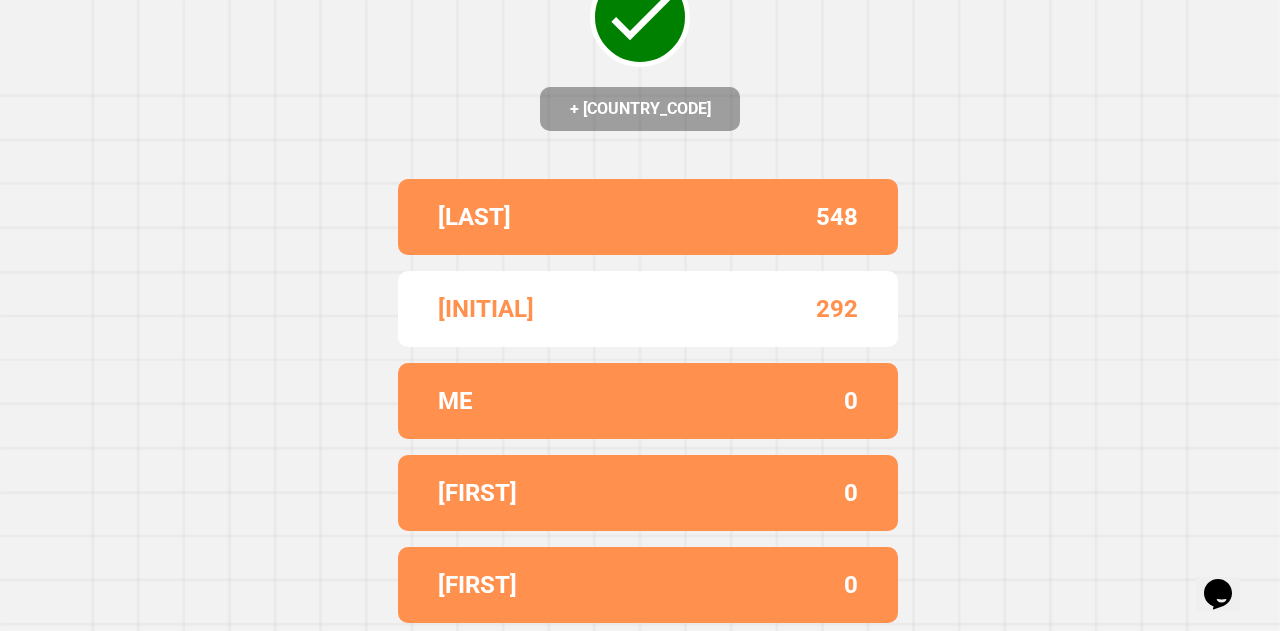 scroll, scrollTop: 0, scrollLeft: 0, axis: both 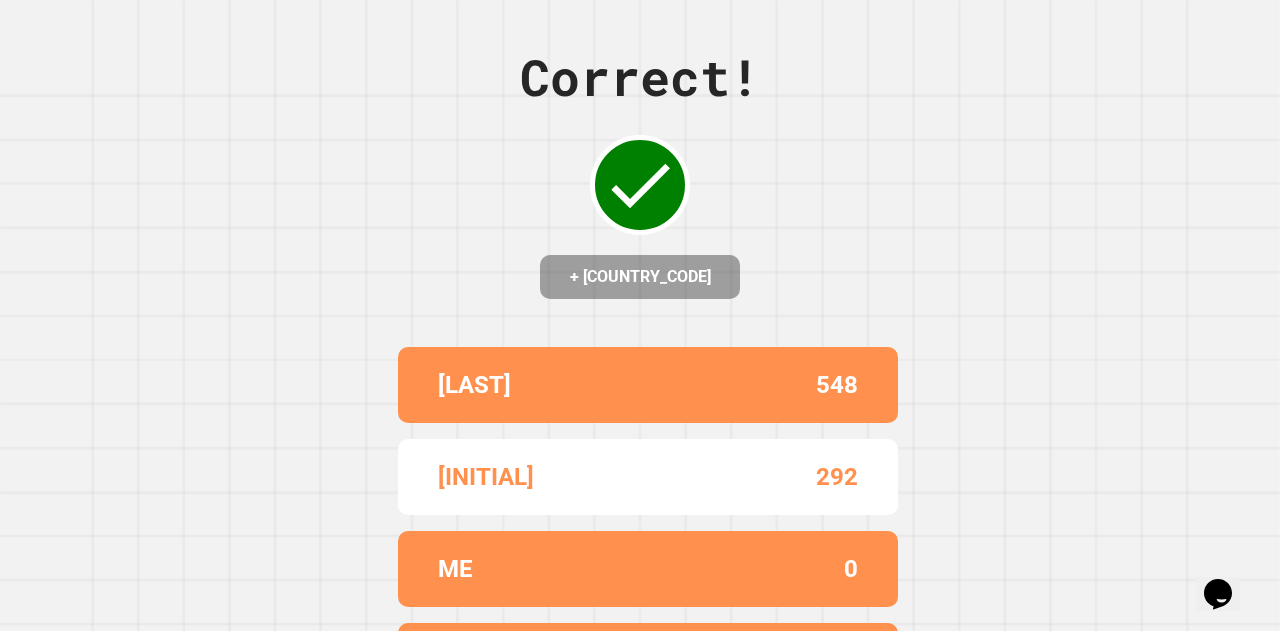 click on "Correct! + [COUNTRY_CODE] [LAST] [INITIAL] [INITIAL] [COUNTRY_CODE] [INITIAL] [FIRST] [NUMBER] [FIRST] [NUMBER]" at bounding box center (640, 315) 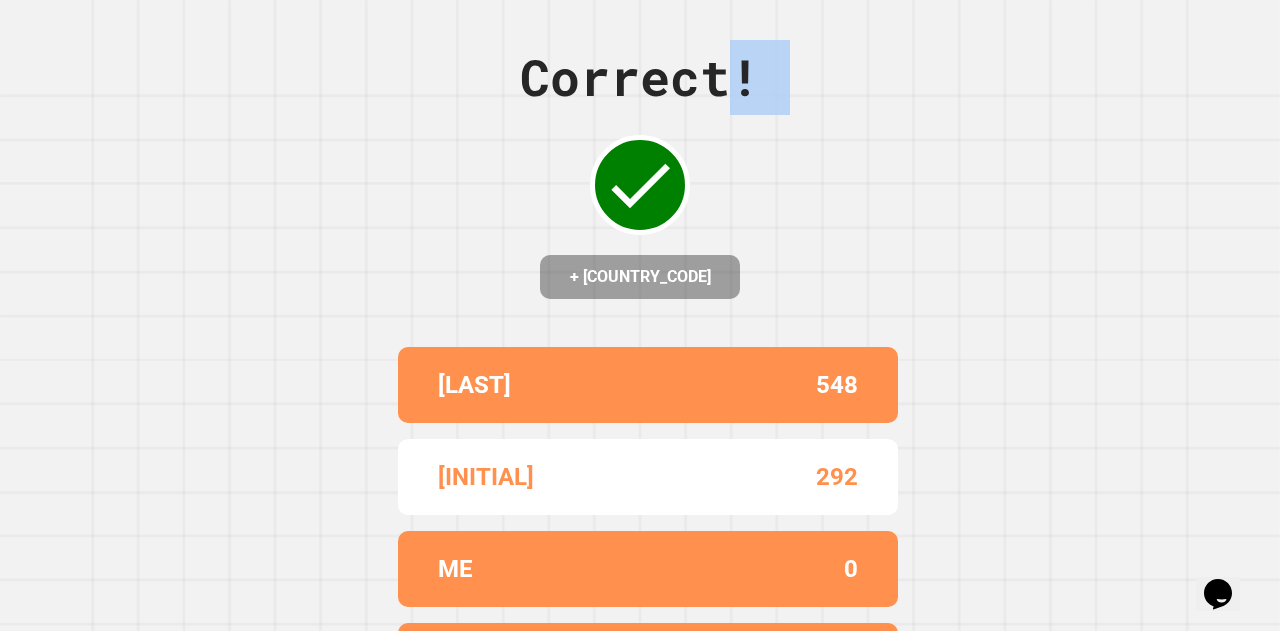 click on "Correct!   + [COUNTRY_CODE]" at bounding box center [640, 169] 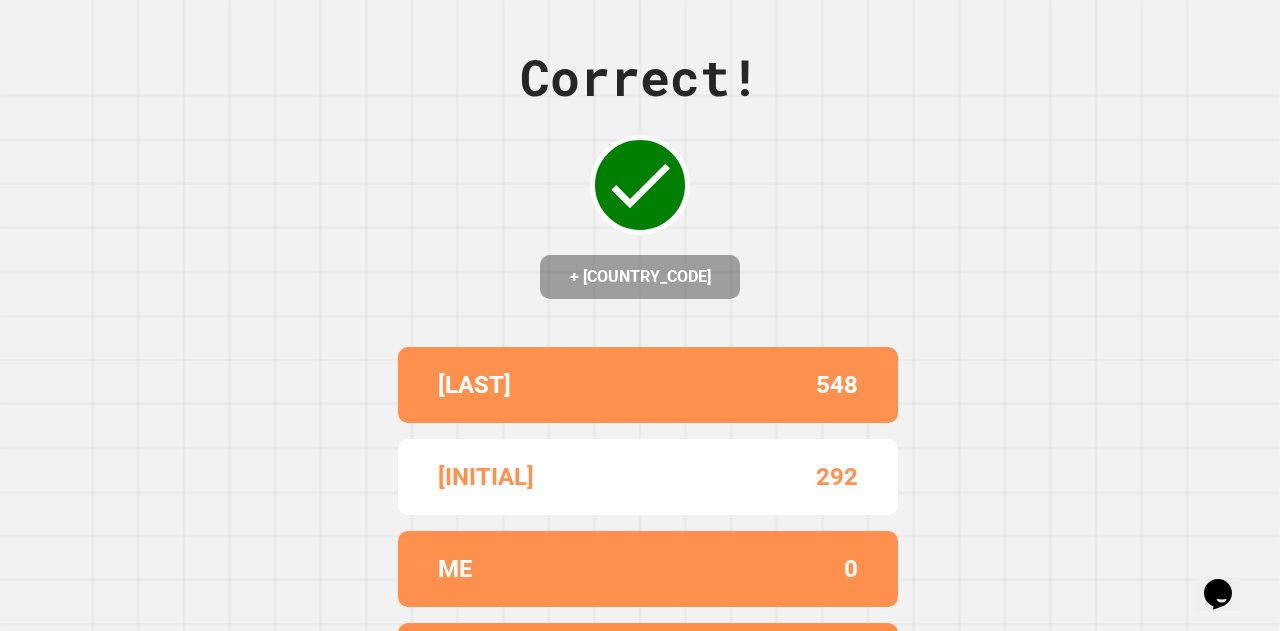 click on "Correct!" at bounding box center (640, 77) 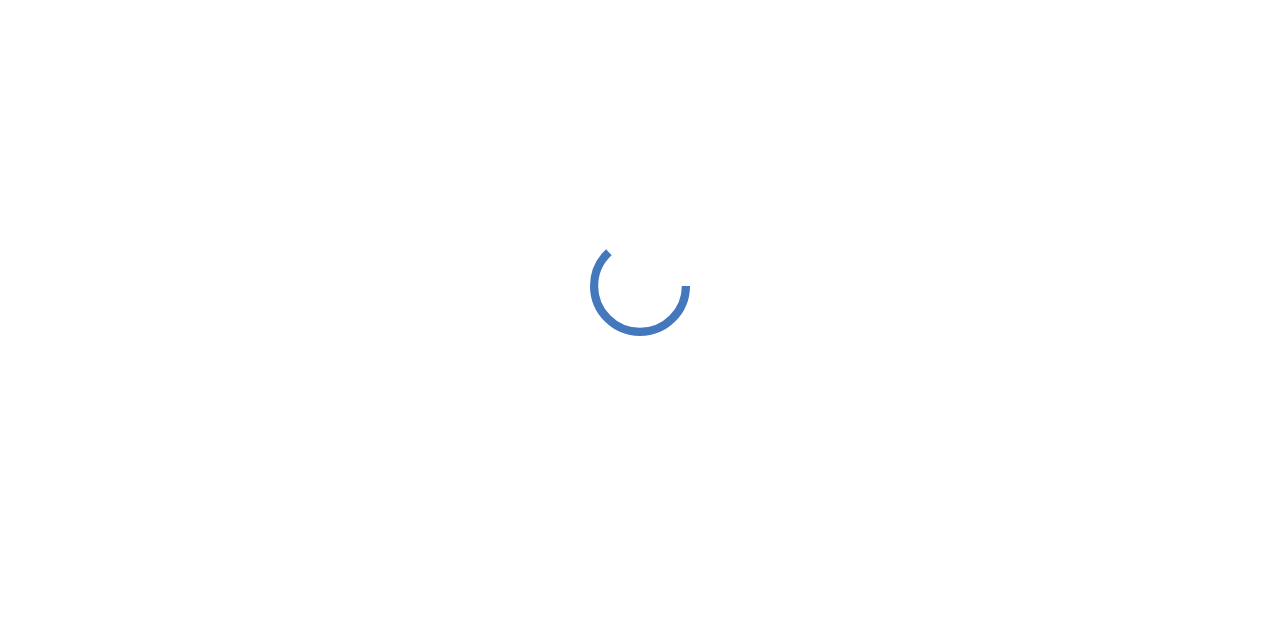 scroll, scrollTop: 0, scrollLeft: 0, axis: both 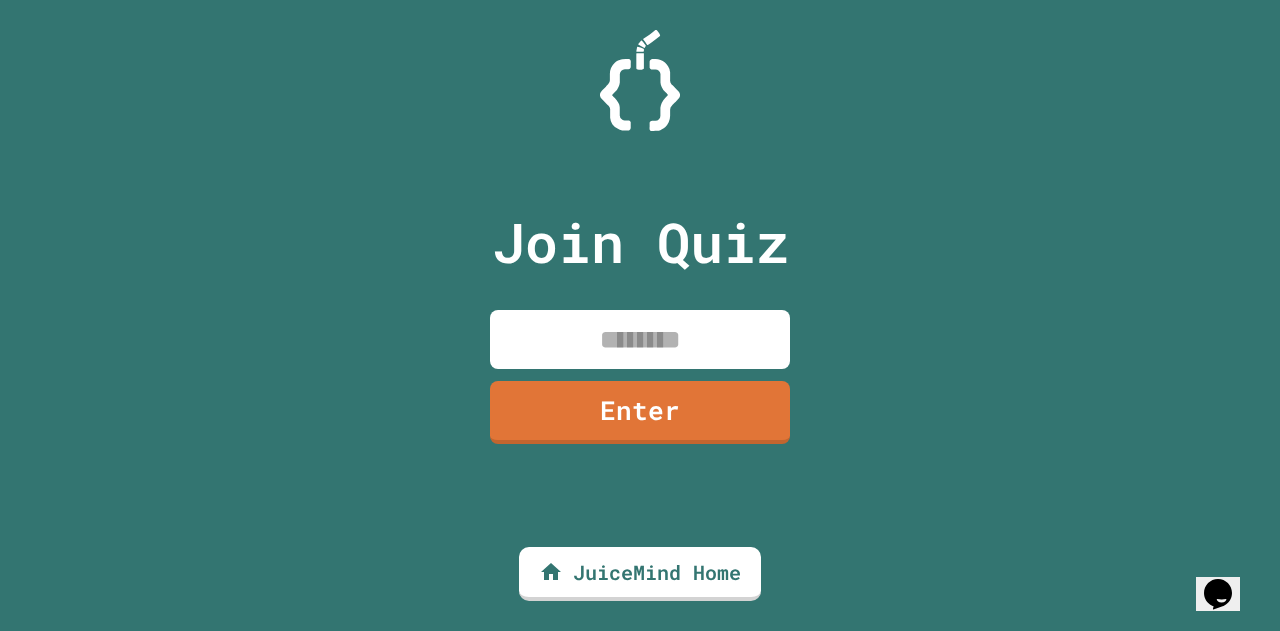 click at bounding box center (640, 339) 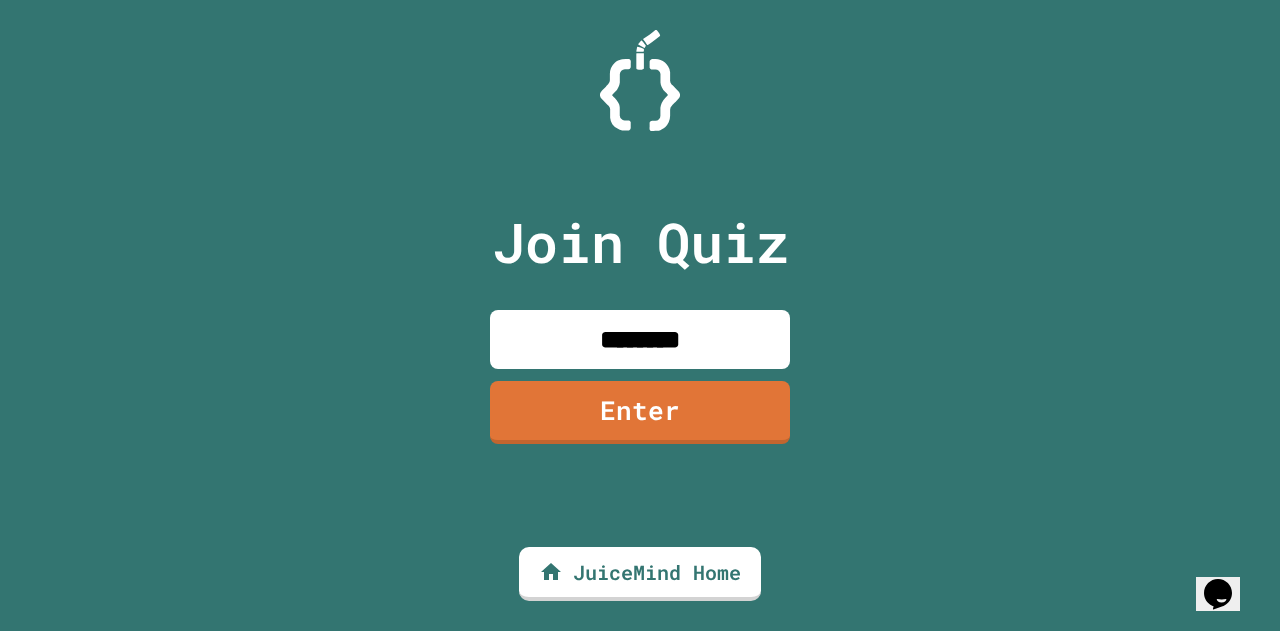 type on "********" 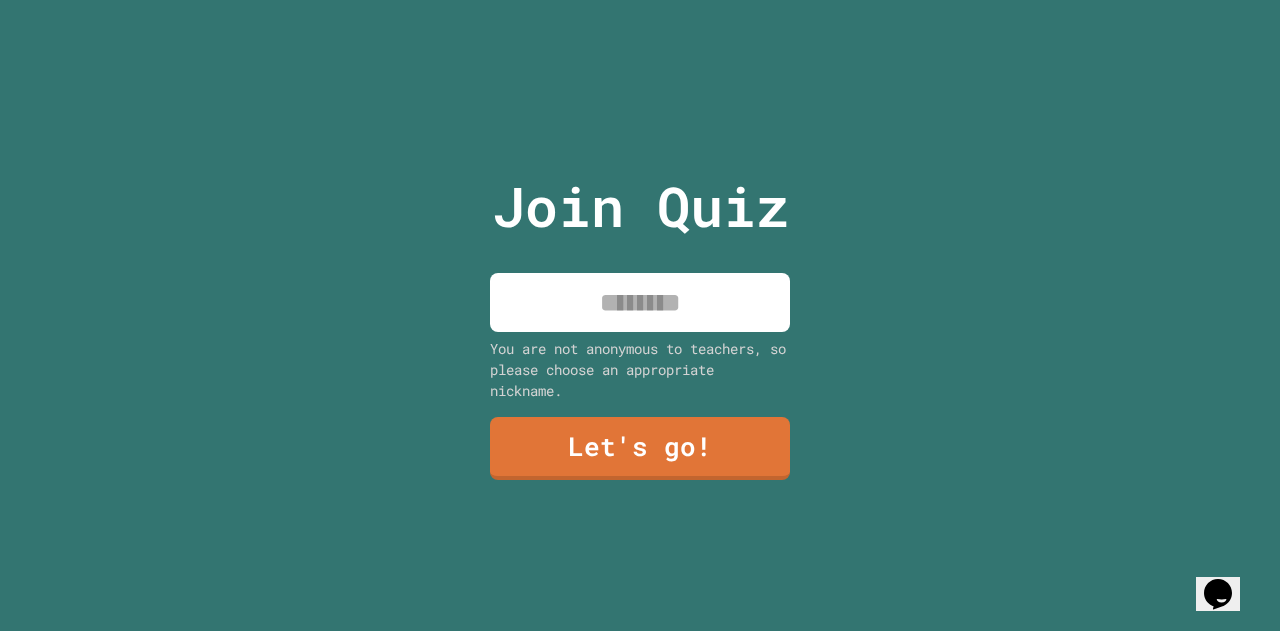 click at bounding box center [640, 302] 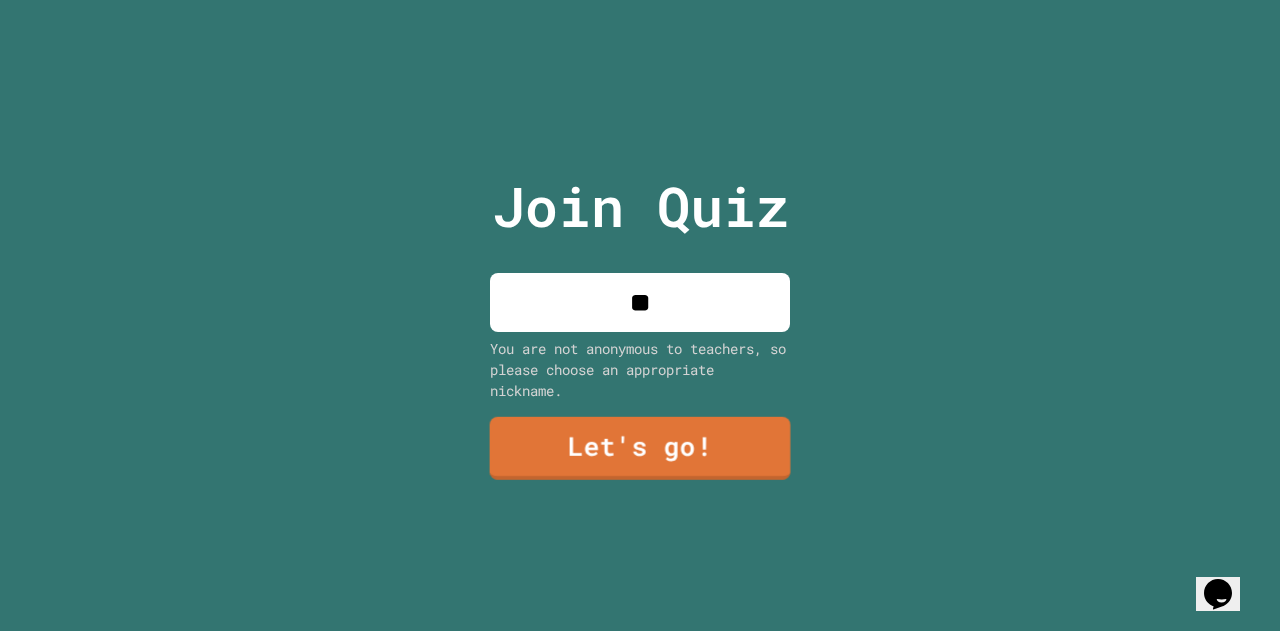 type on "**" 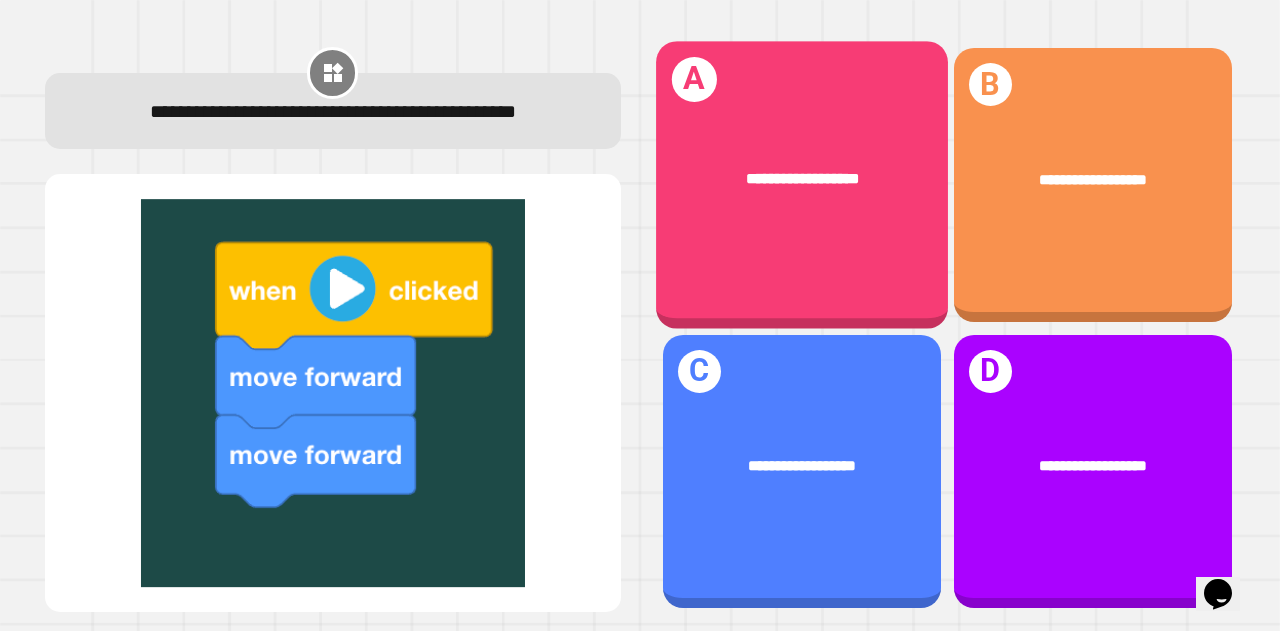 click on "**********" at bounding box center [802, 179] 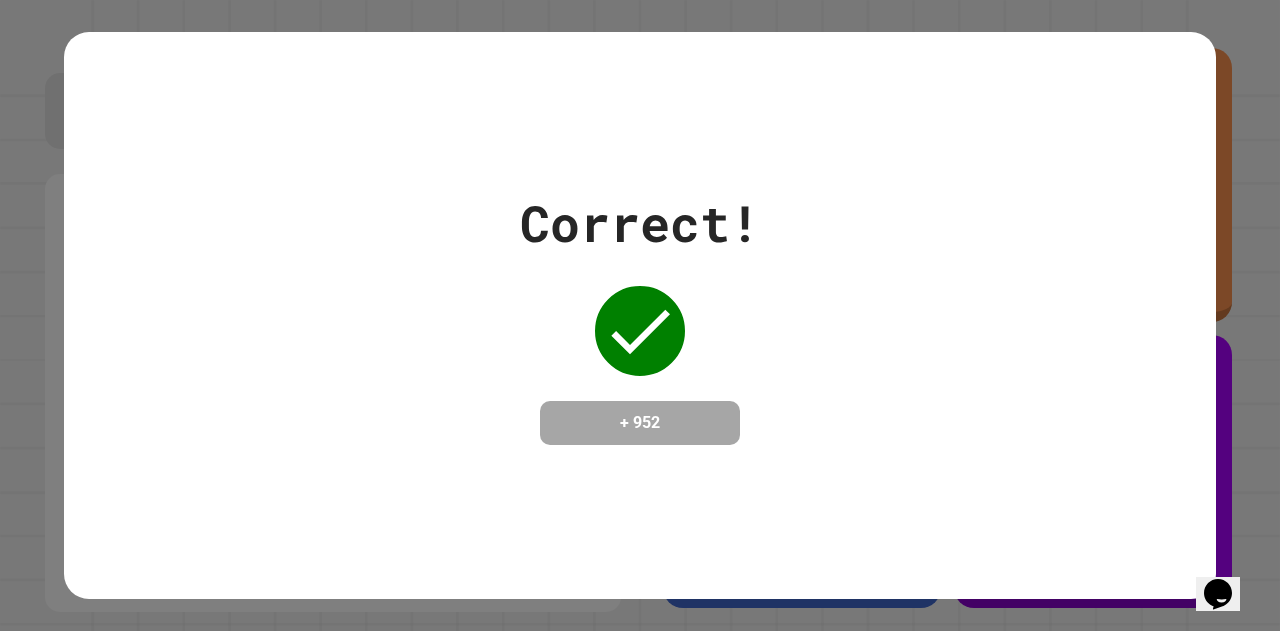 click on "Correct!   + 952" at bounding box center [640, 315] 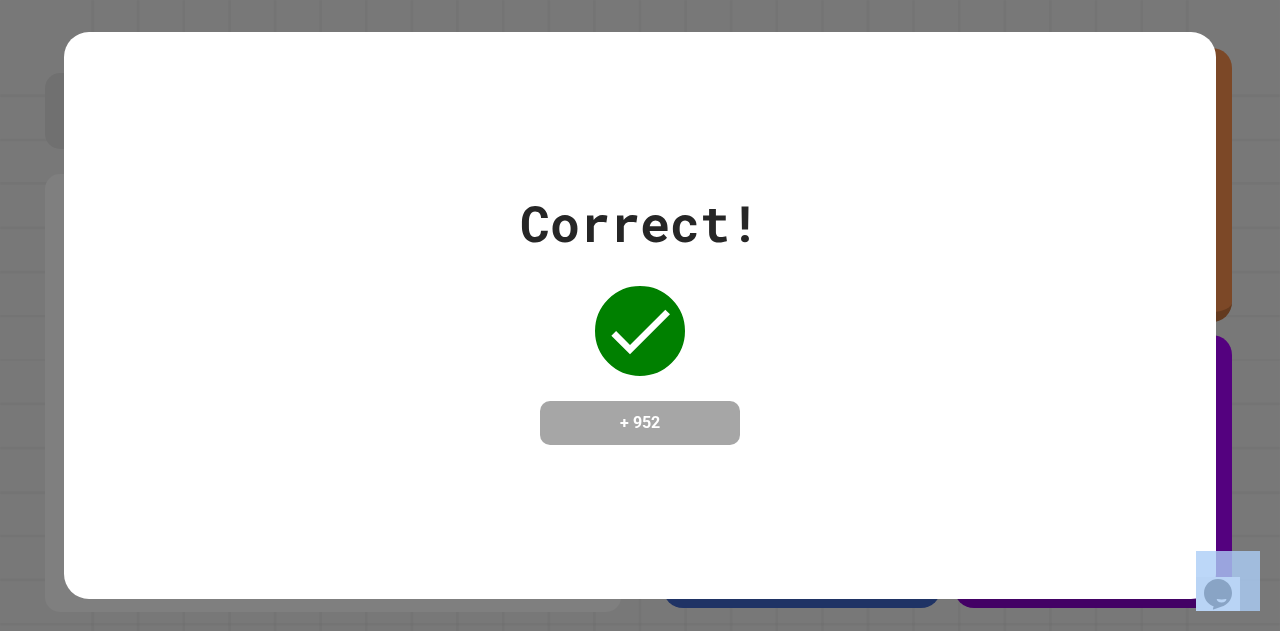 click on "Correct!   + 952" at bounding box center [640, 315] 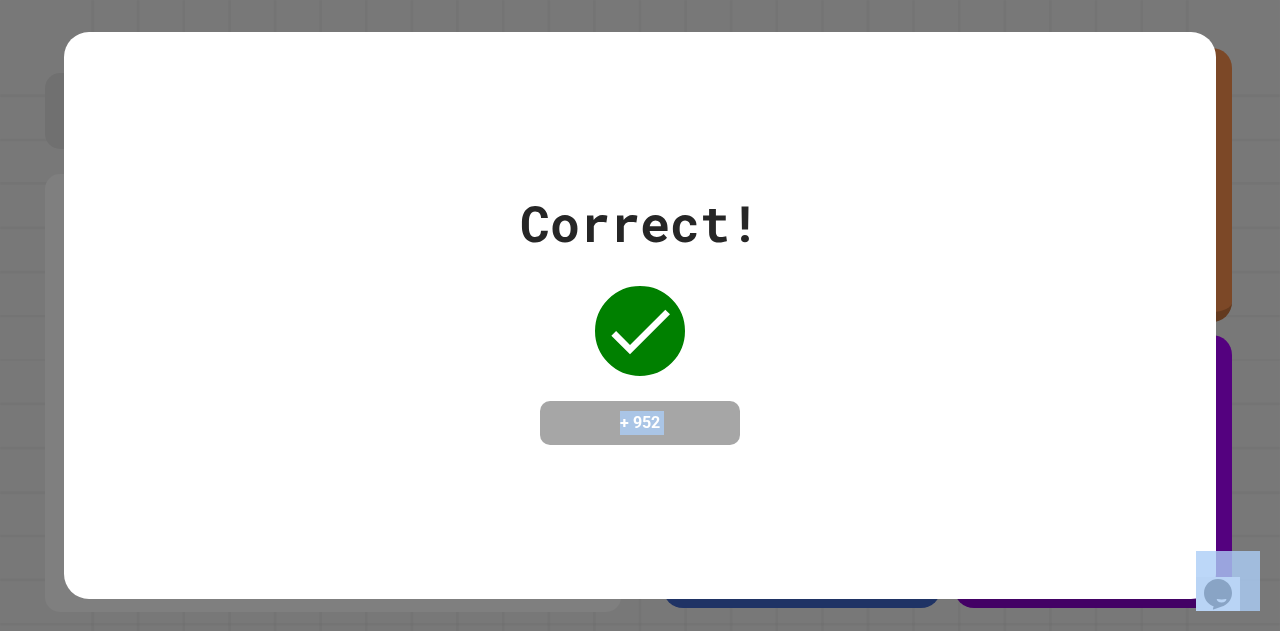click on "Correct!   + 952" at bounding box center [640, 315] 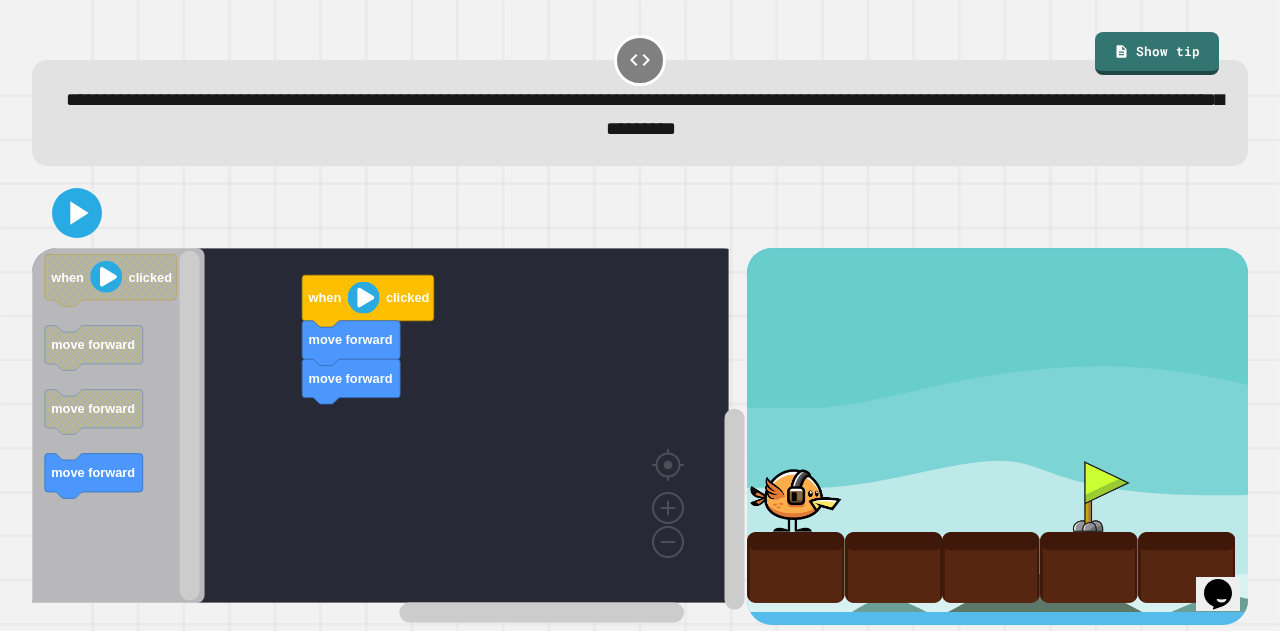 scroll, scrollTop: 12, scrollLeft: 0, axis: vertical 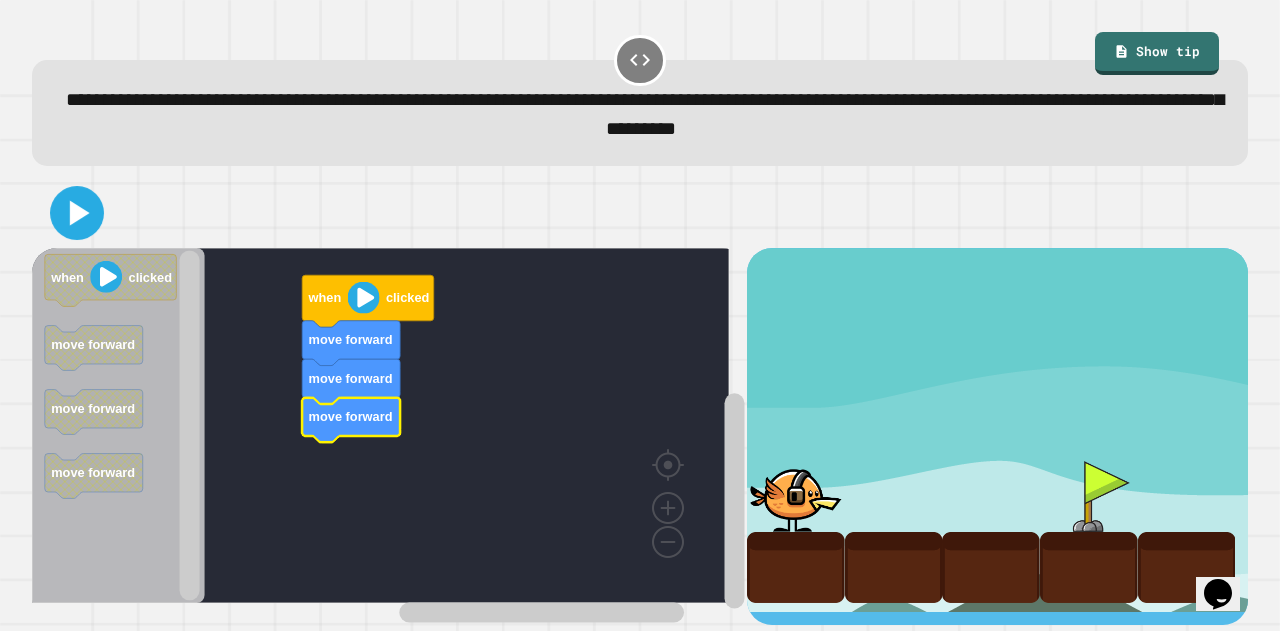 click 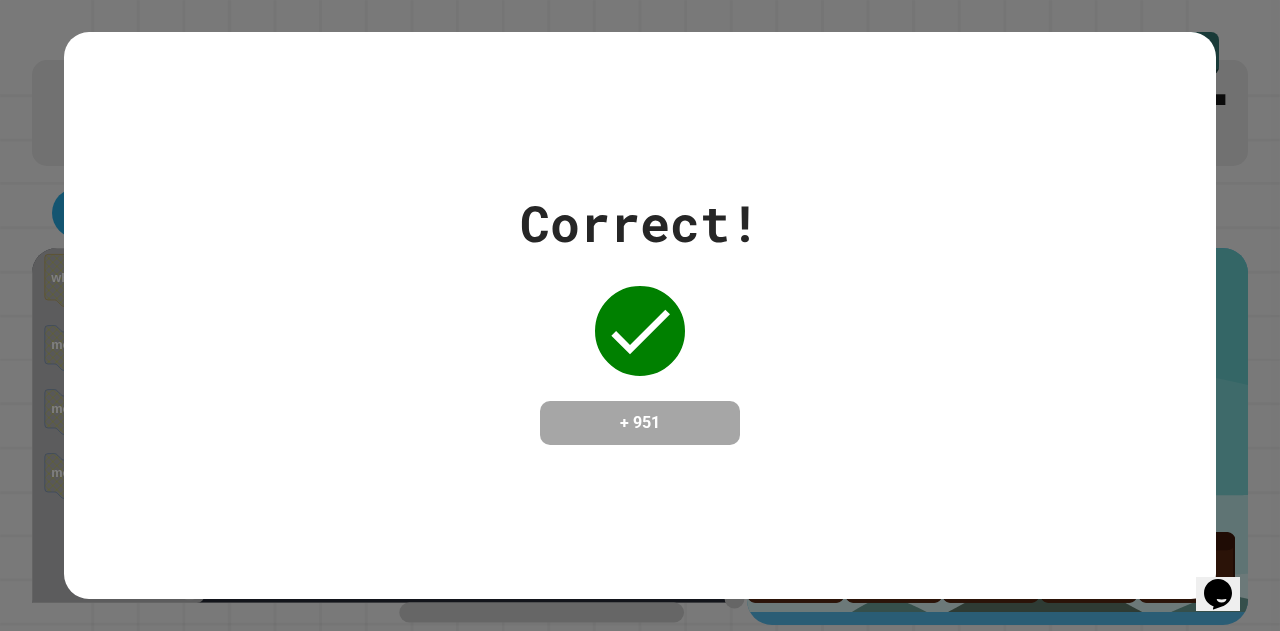 click on "Correct!   + 951" at bounding box center (640, 315) 